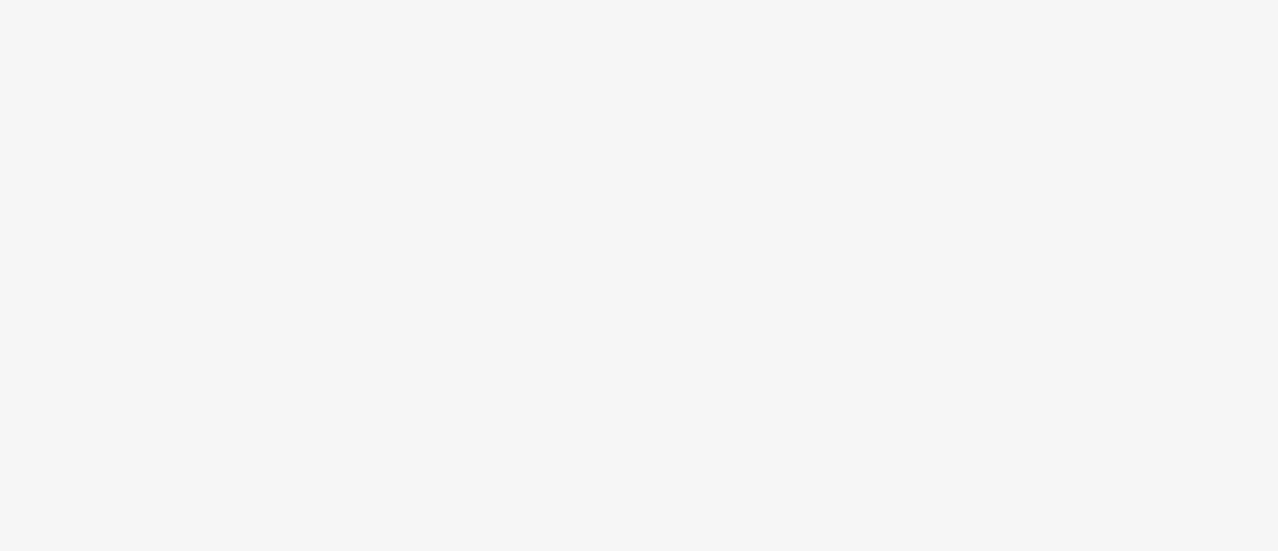scroll, scrollTop: 0, scrollLeft: 0, axis: both 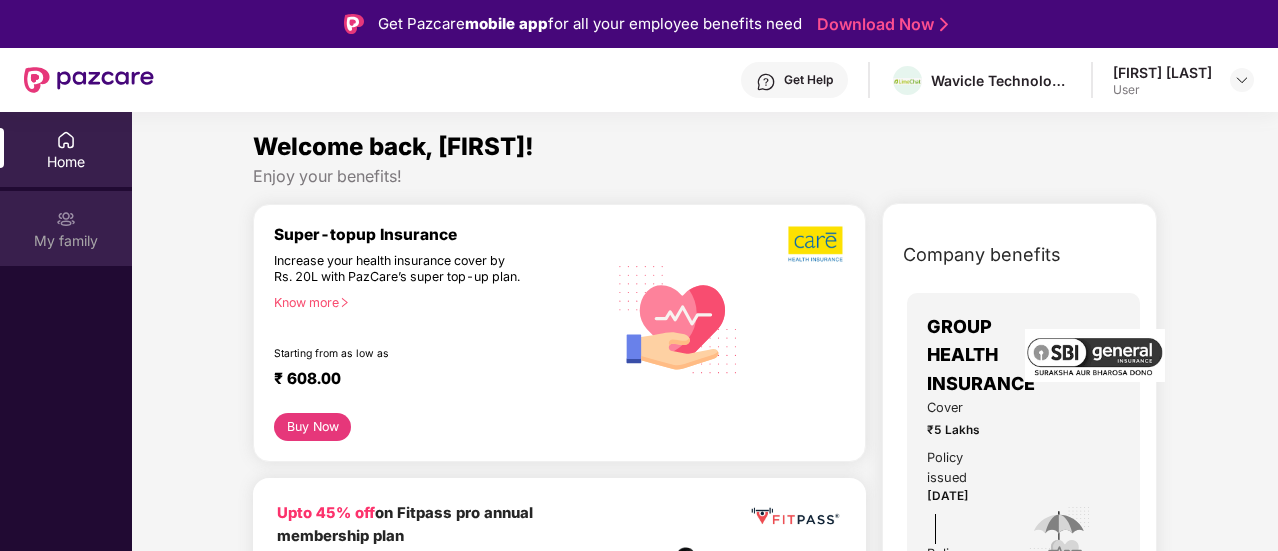 click at bounding box center [66, 219] 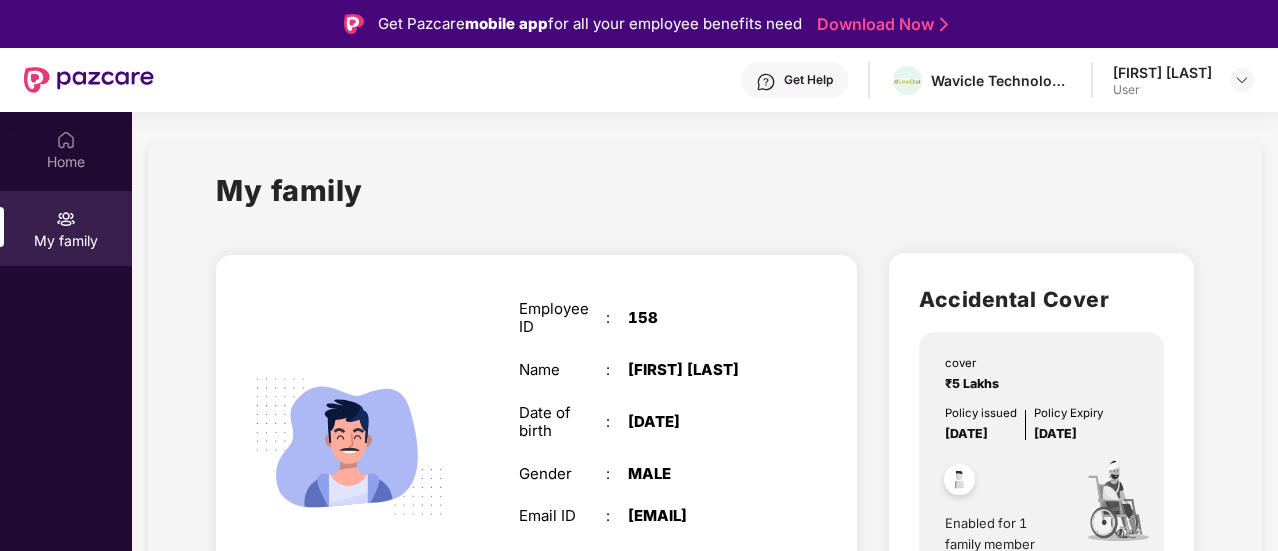 scroll, scrollTop: 147, scrollLeft: 0, axis: vertical 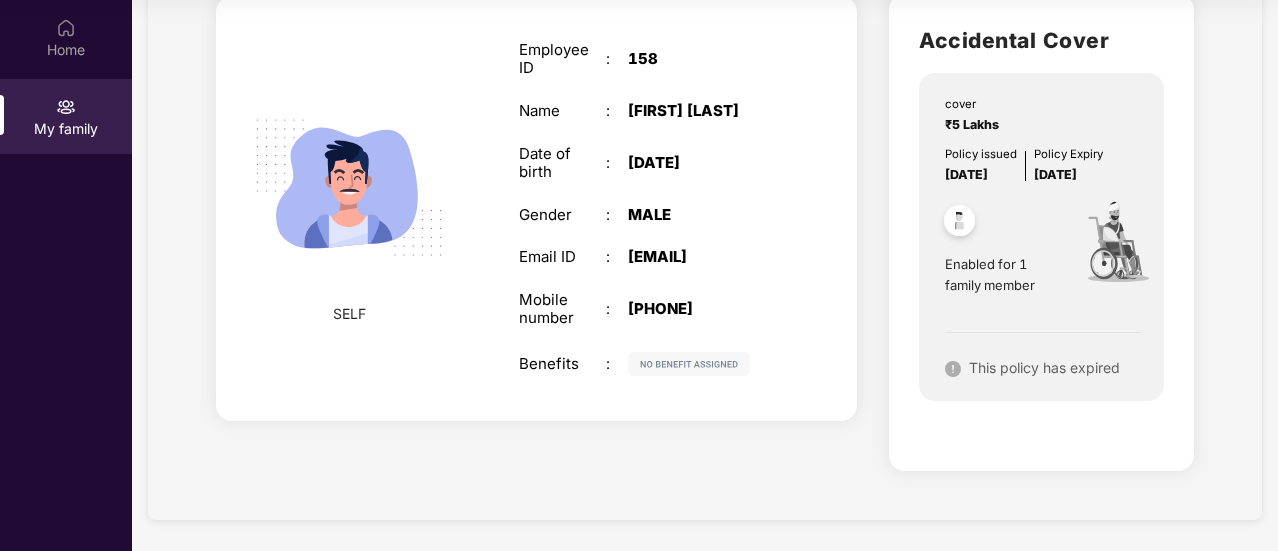 click at bounding box center (689, 364) 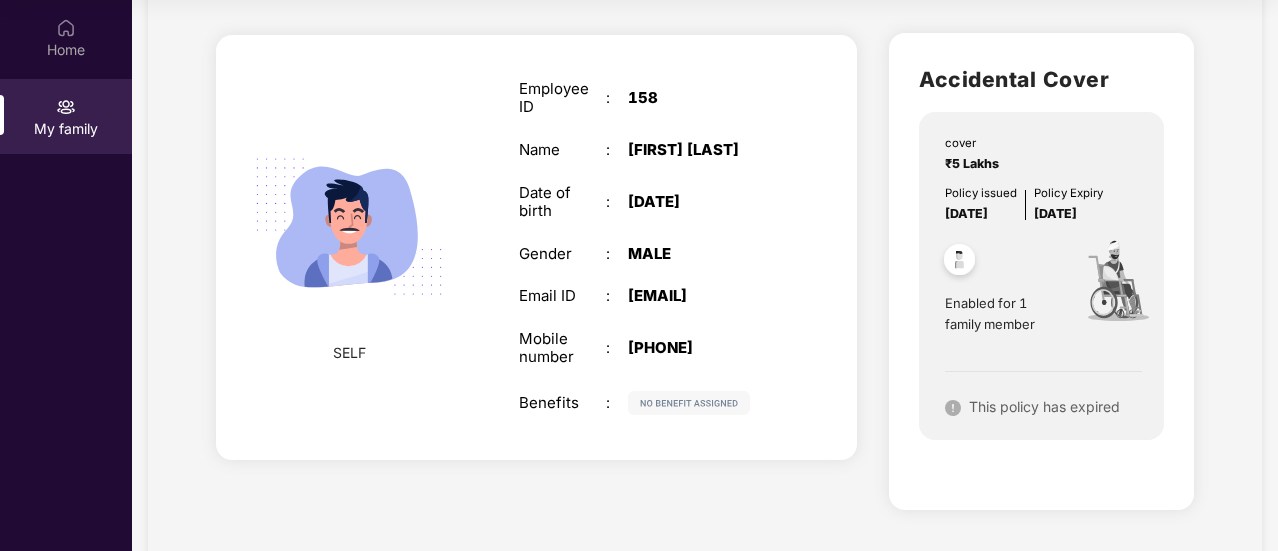 scroll, scrollTop: 147, scrollLeft: 0, axis: vertical 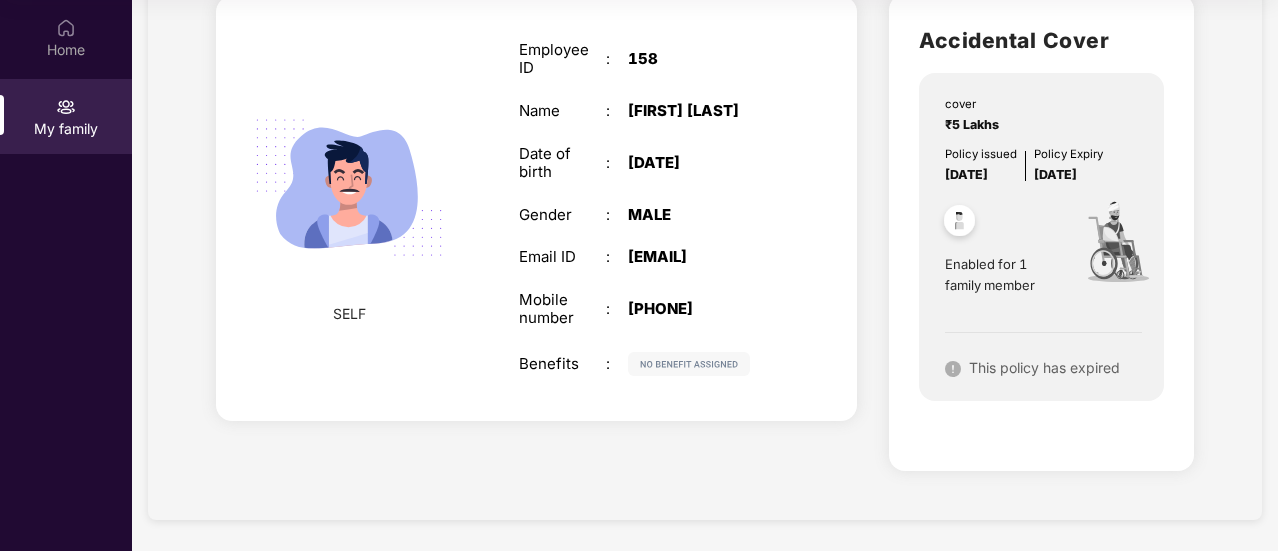 click on "Enabled for 1 family member" at bounding box center [1002, 274] 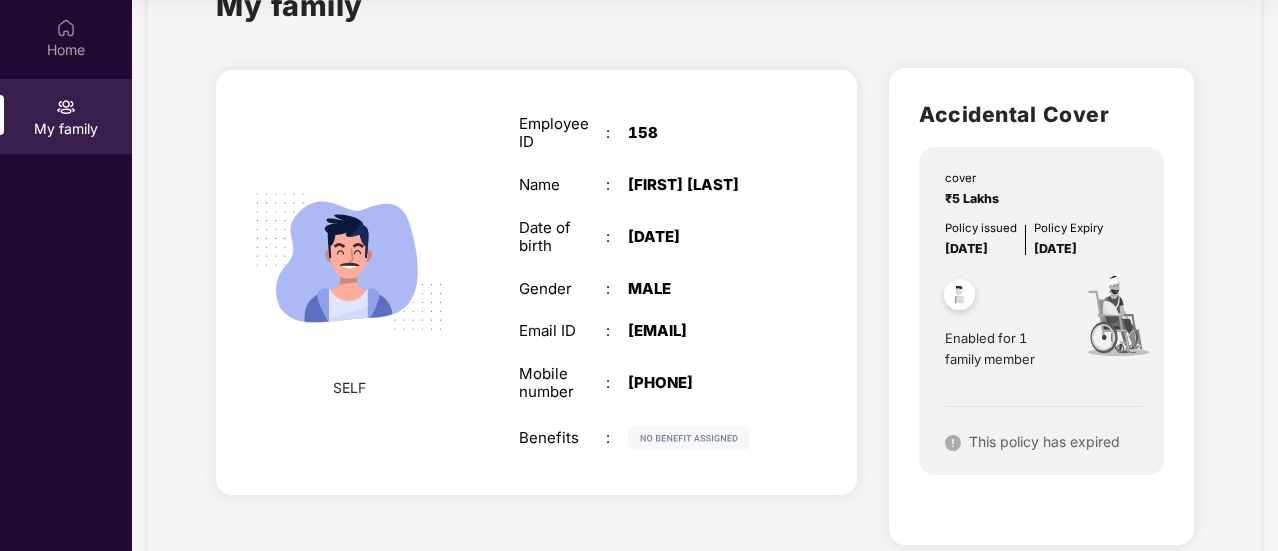 scroll, scrollTop: 0, scrollLeft: 0, axis: both 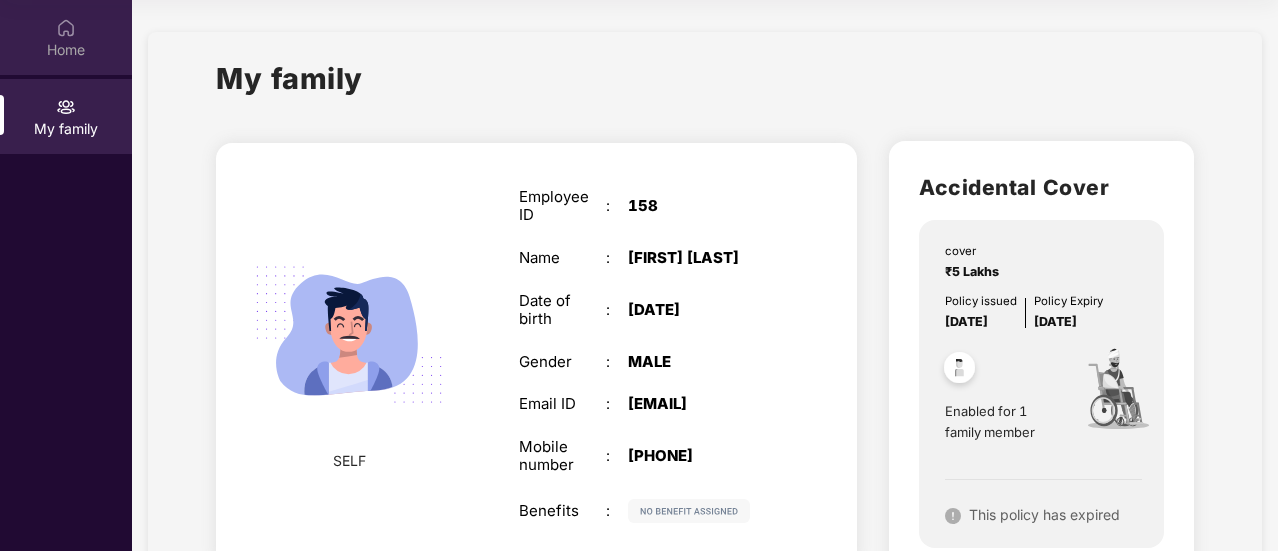 click at bounding box center [66, 28] 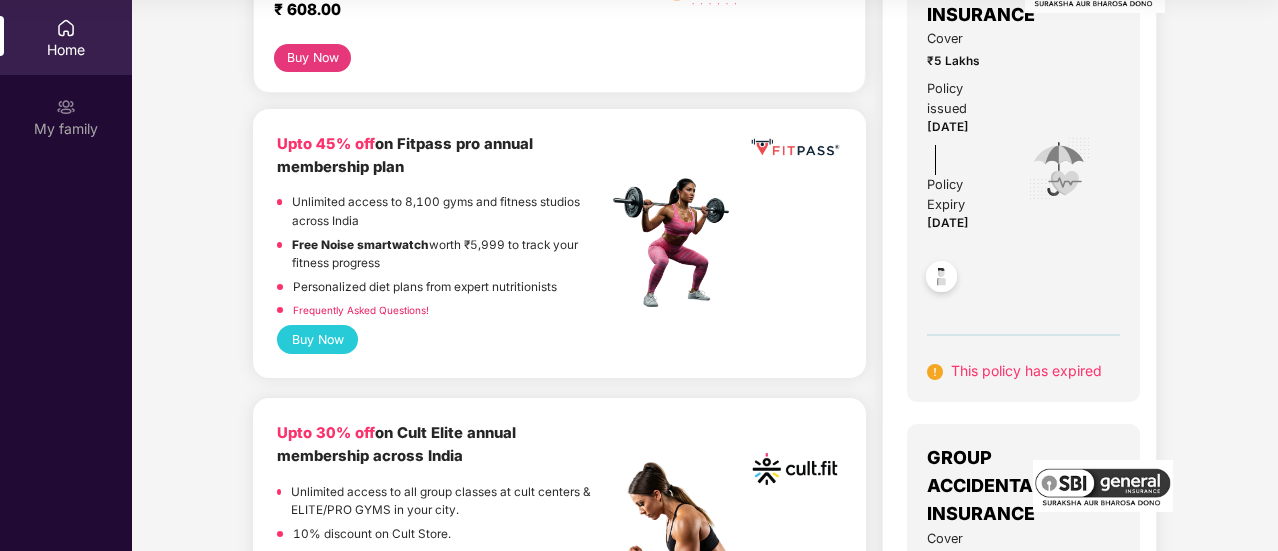 scroll, scrollTop: 0, scrollLeft: 0, axis: both 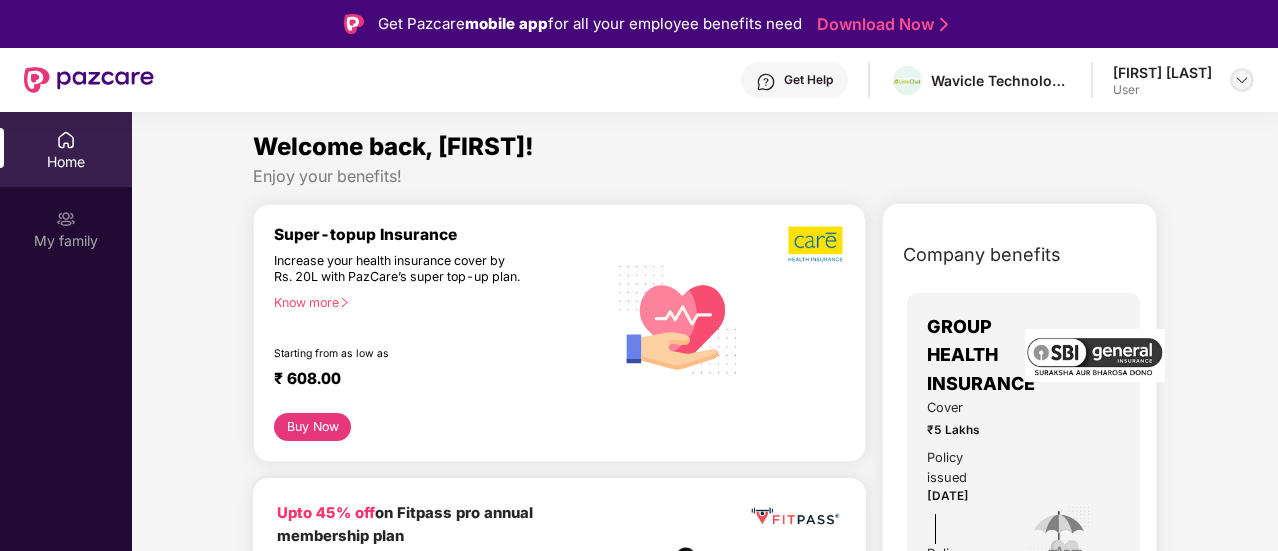 click at bounding box center (1242, 80) 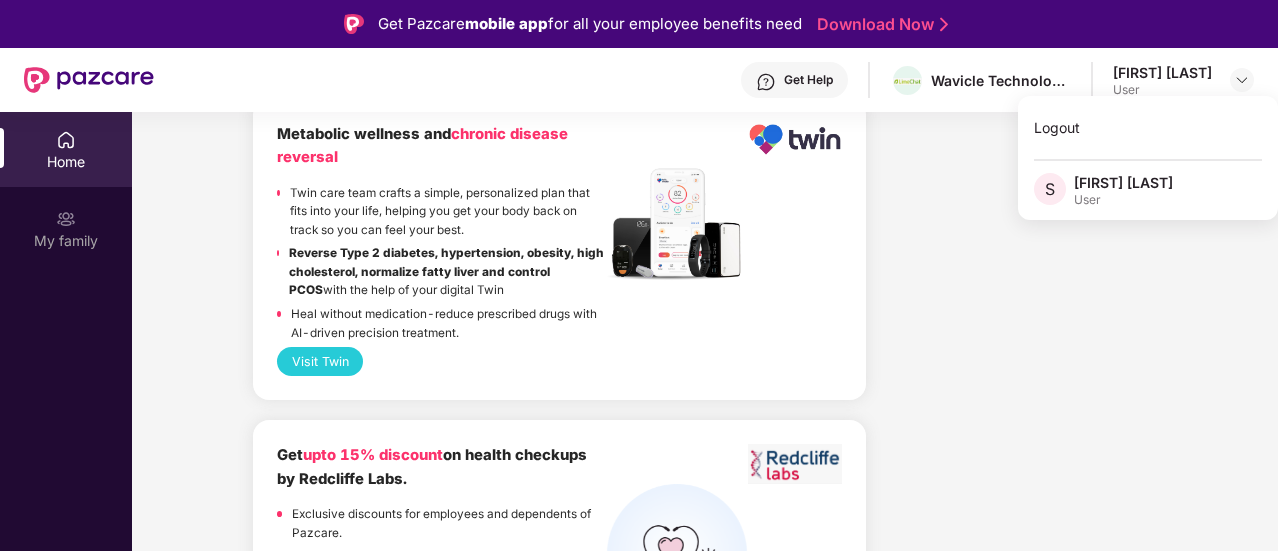 scroll, scrollTop: 4422, scrollLeft: 0, axis: vertical 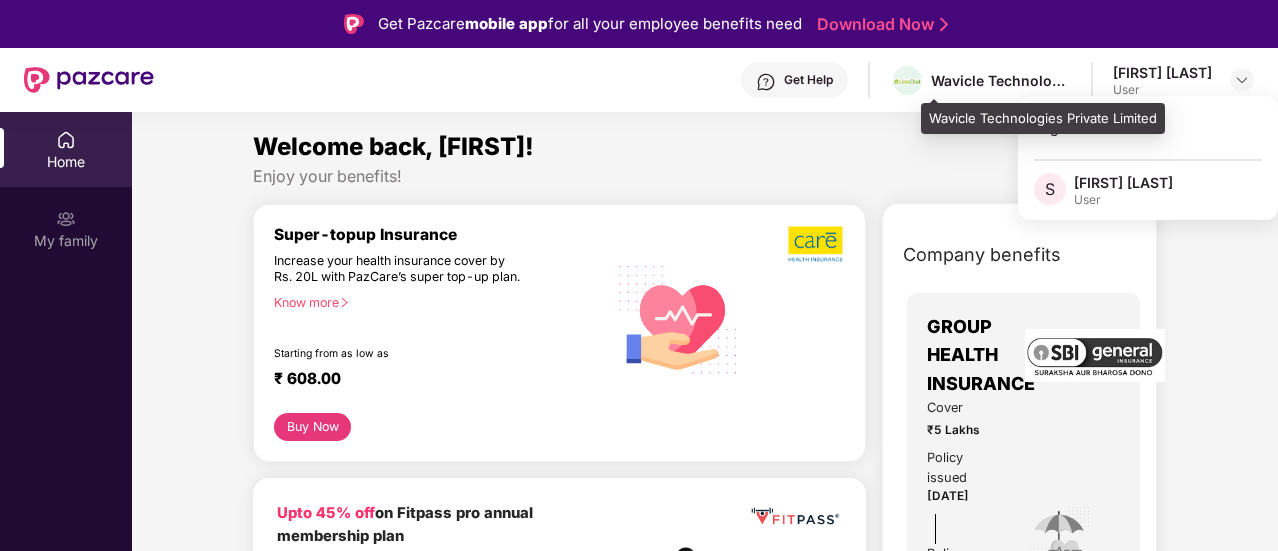 click on "Wavicle Technologies Private Limited" at bounding box center [1001, 80] 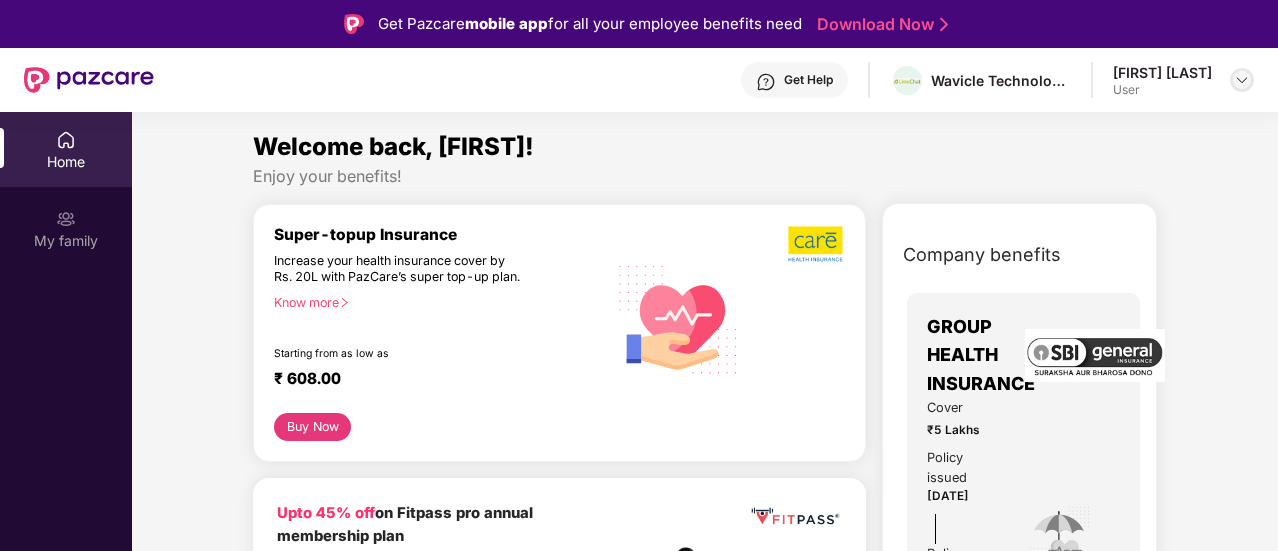 click at bounding box center [1242, 80] 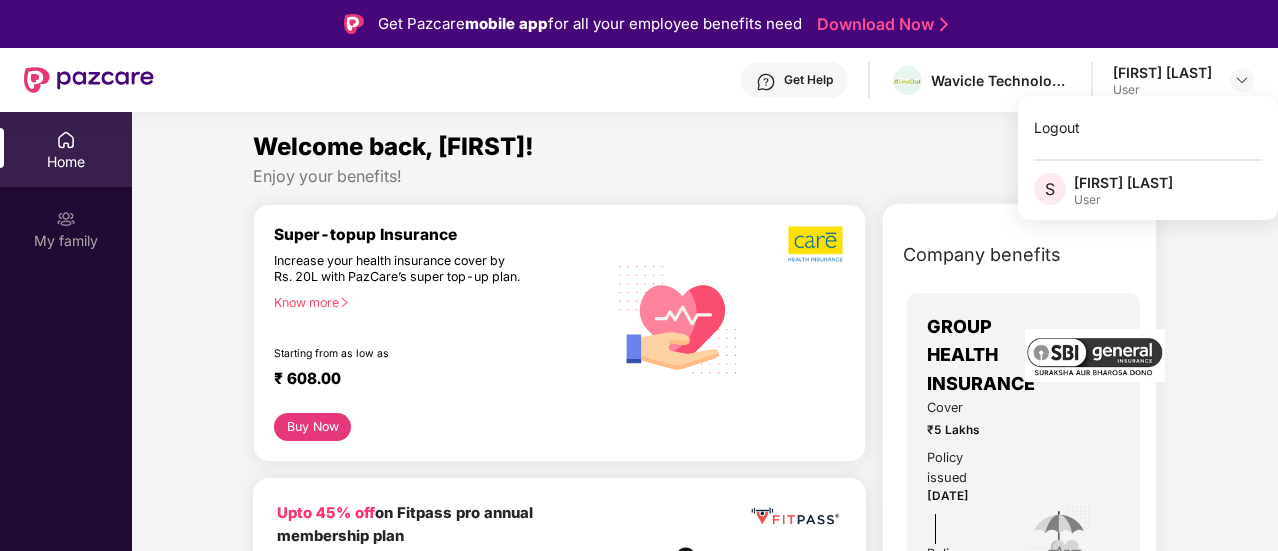 click on "User" at bounding box center (1123, 200) 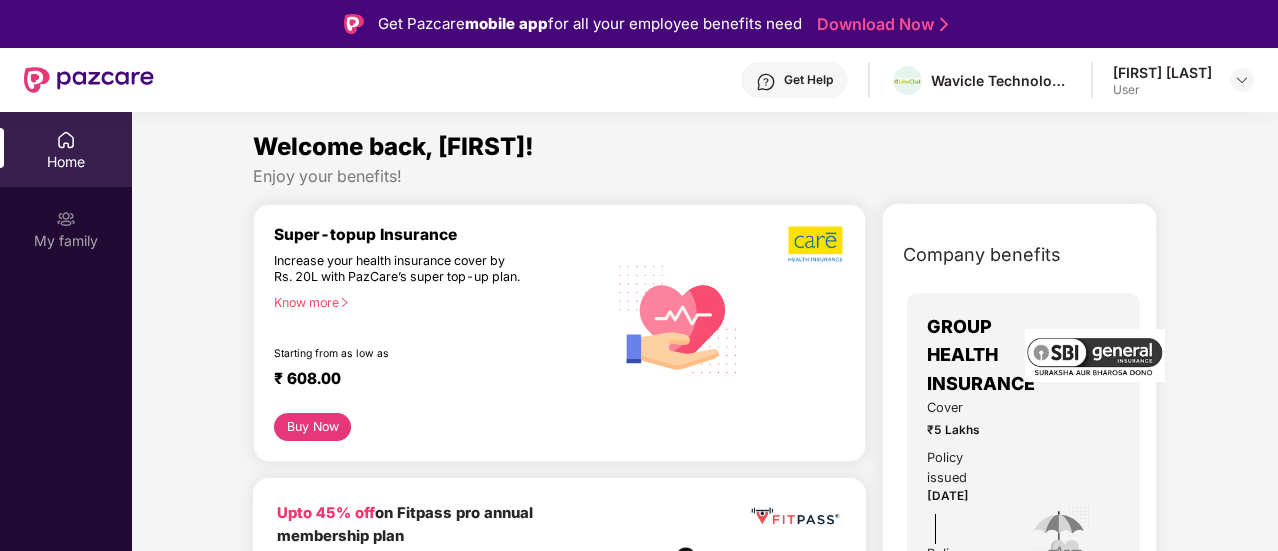 click on "Get Help" at bounding box center [808, 80] 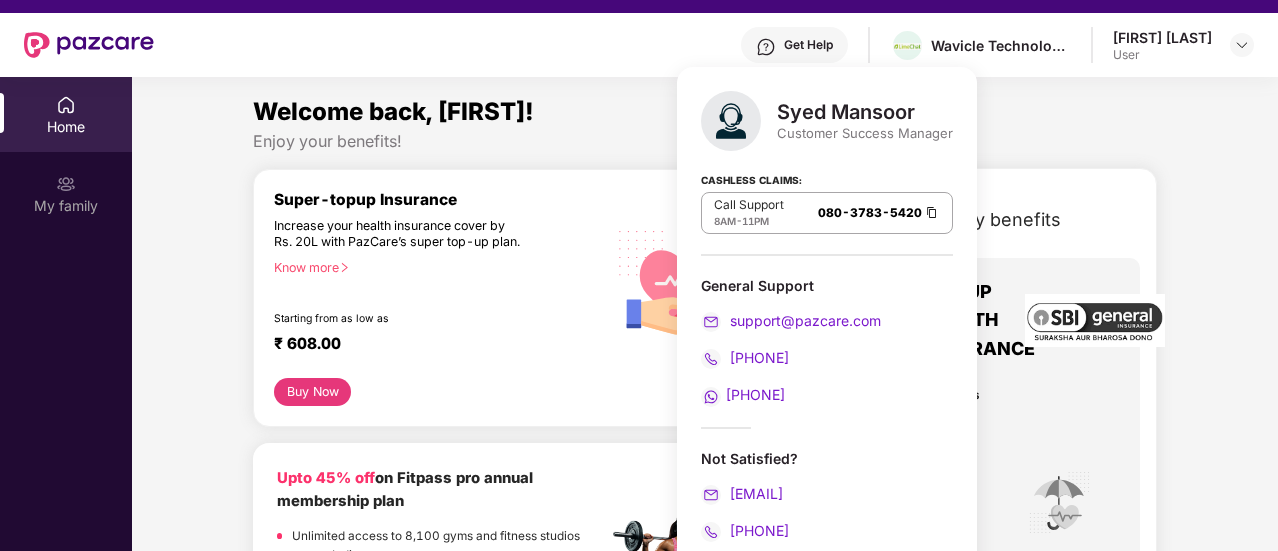 scroll, scrollTop: 0, scrollLeft: 0, axis: both 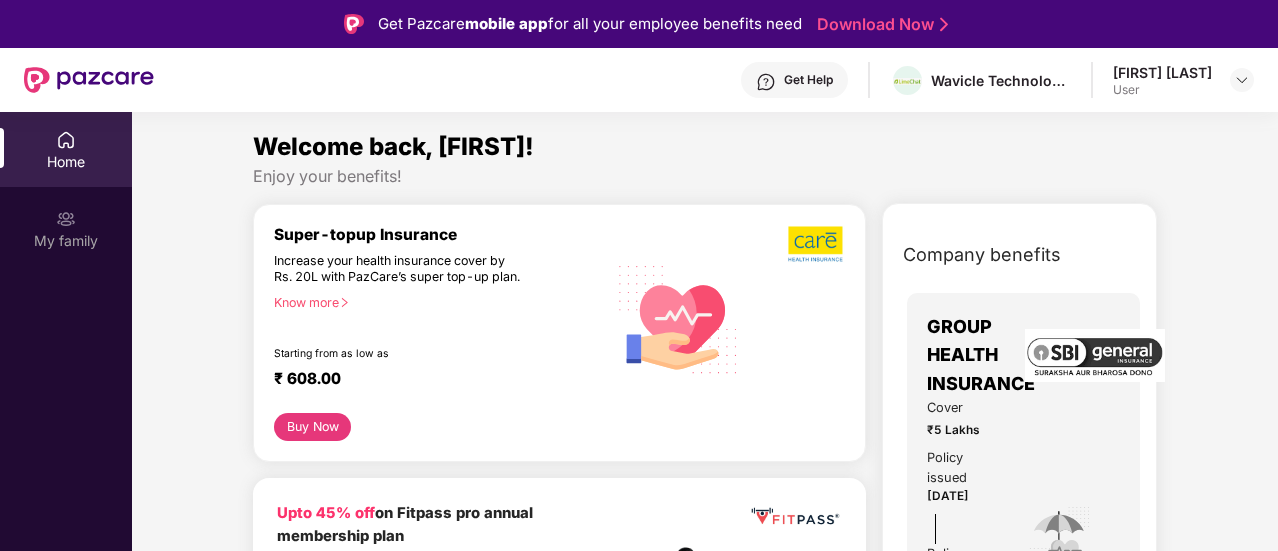 click on "Welcome back, Syed!" at bounding box center [705, 147] 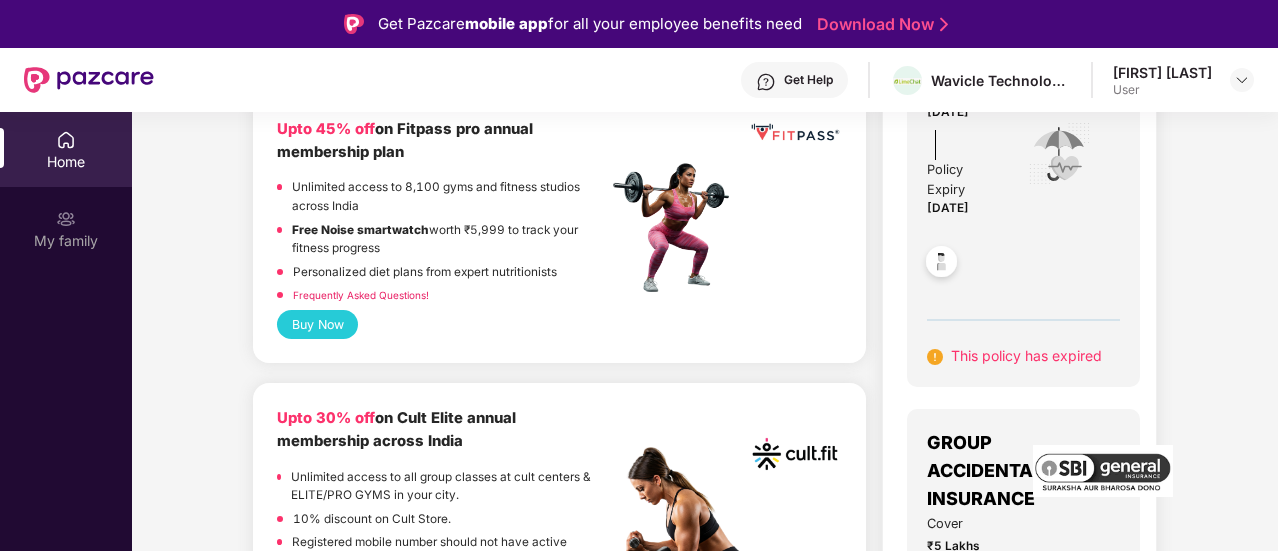 scroll, scrollTop: 385, scrollLeft: 0, axis: vertical 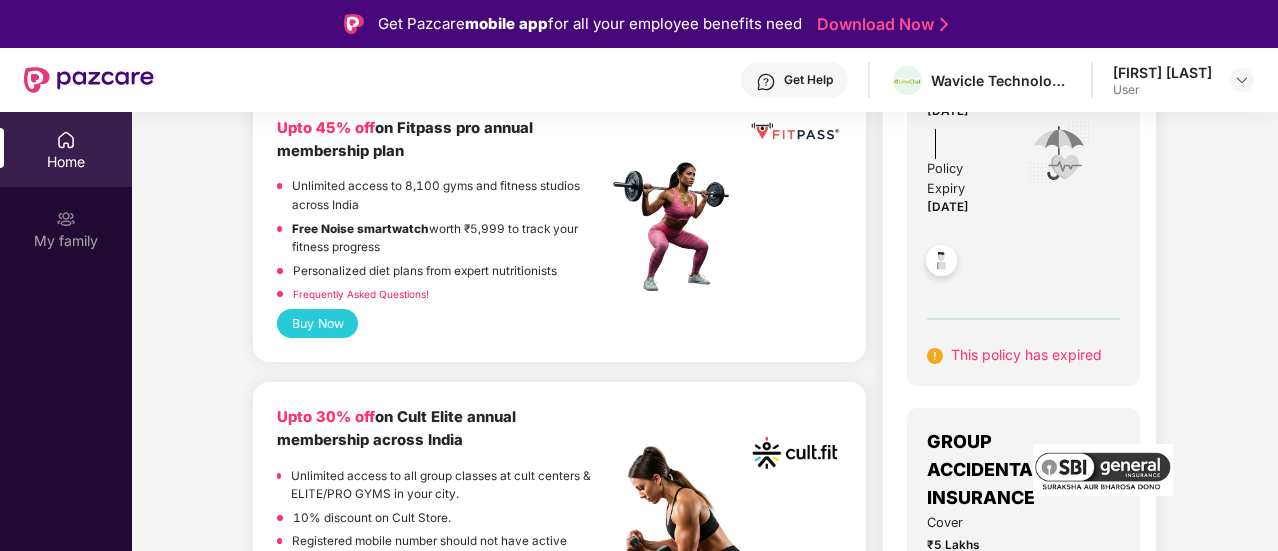 click at bounding box center [89, 80] 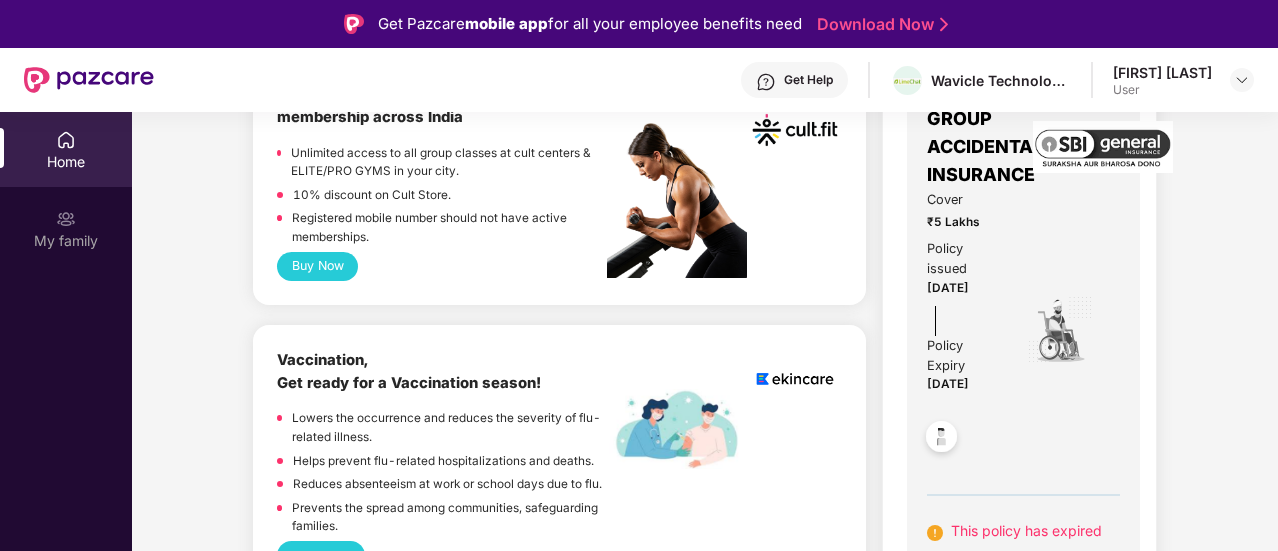 scroll, scrollTop: 709, scrollLeft: 0, axis: vertical 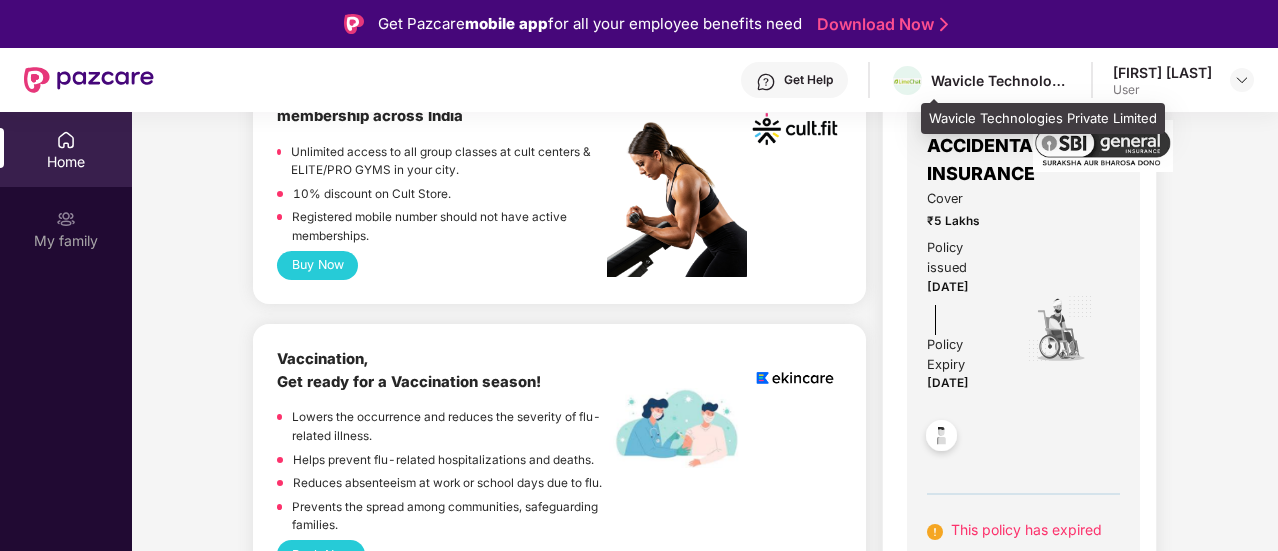 click on "Wavicle Technologies Private Limited" at bounding box center (1001, 80) 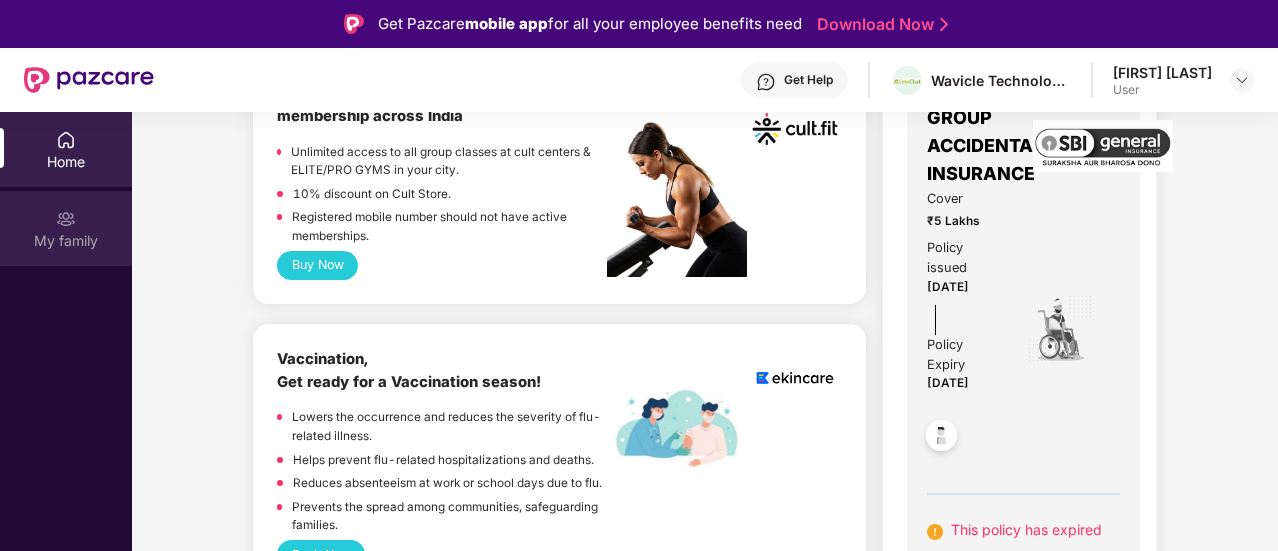 click on "My family" at bounding box center [66, 241] 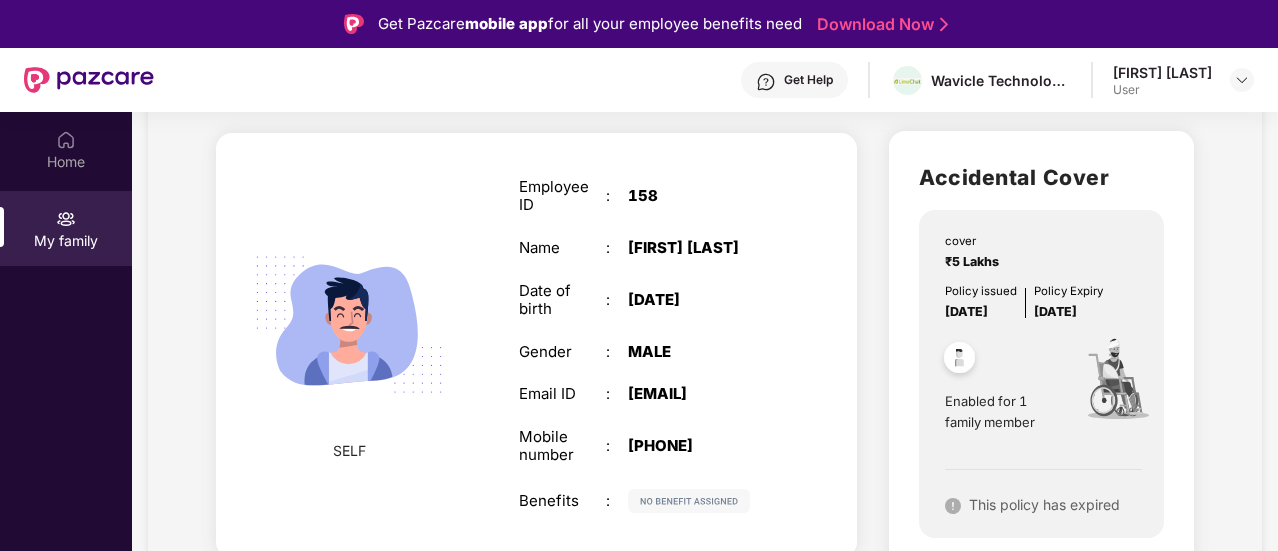 scroll, scrollTop: 147, scrollLeft: 0, axis: vertical 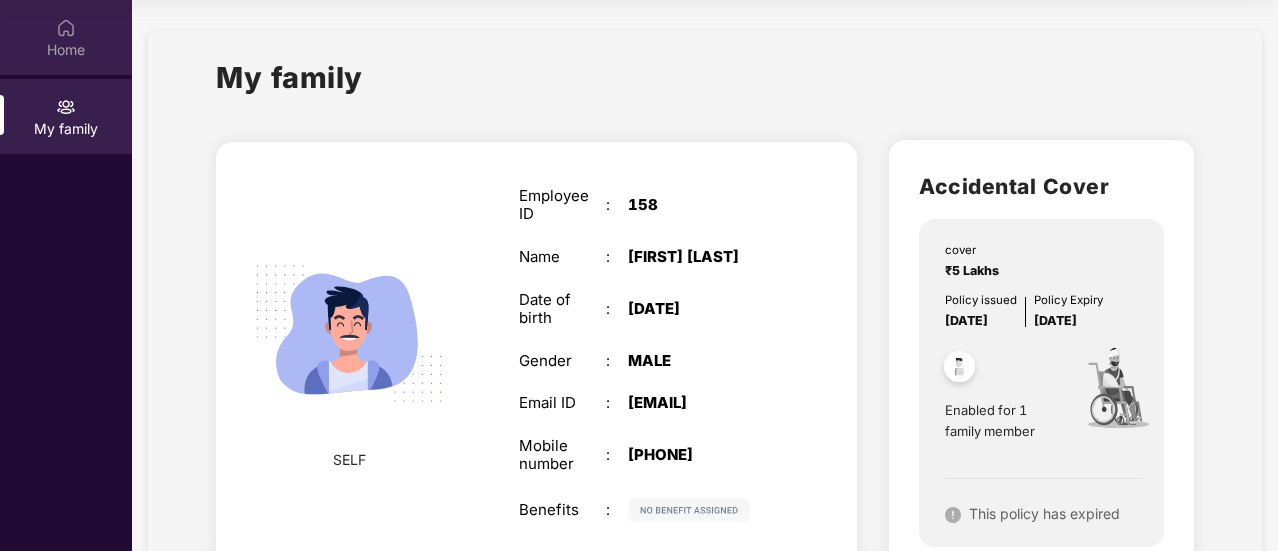 click on "Home" at bounding box center [66, 50] 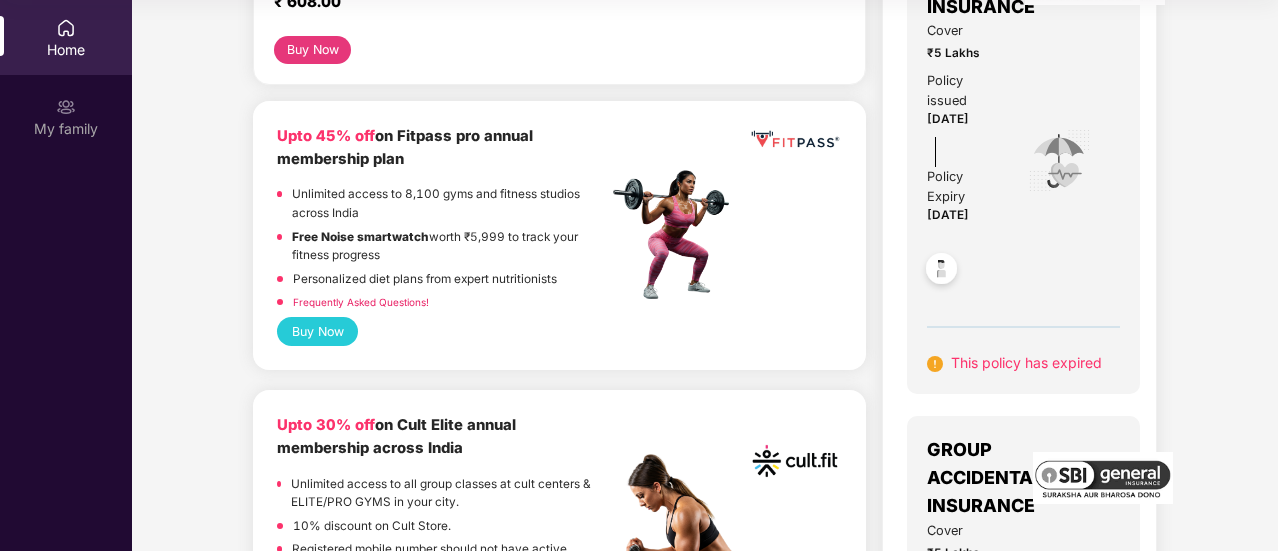 scroll, scrollTop: 0, scrollLeft: 0, axis: both 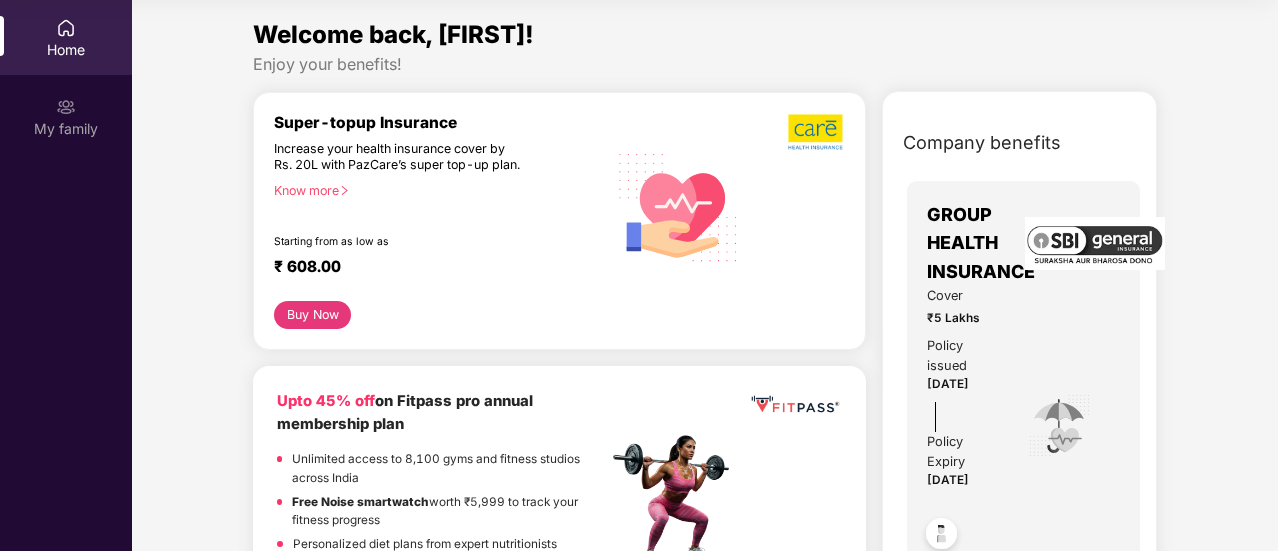 click on "Super-topup Insurance Increase your health insurance cover by Rs. 20L with PazCare’s super top-up plan. Know more  Starting from as low as ₹ 608.00" at bounding box center (440, 207) 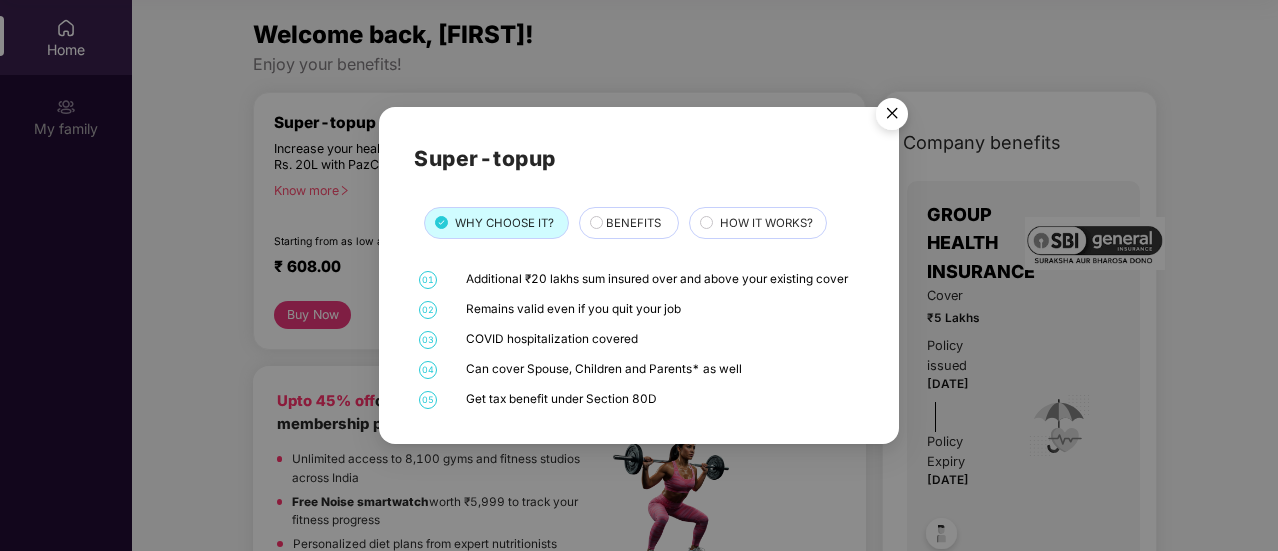 click on "BENEFITS" at bounding box center [633, 223] 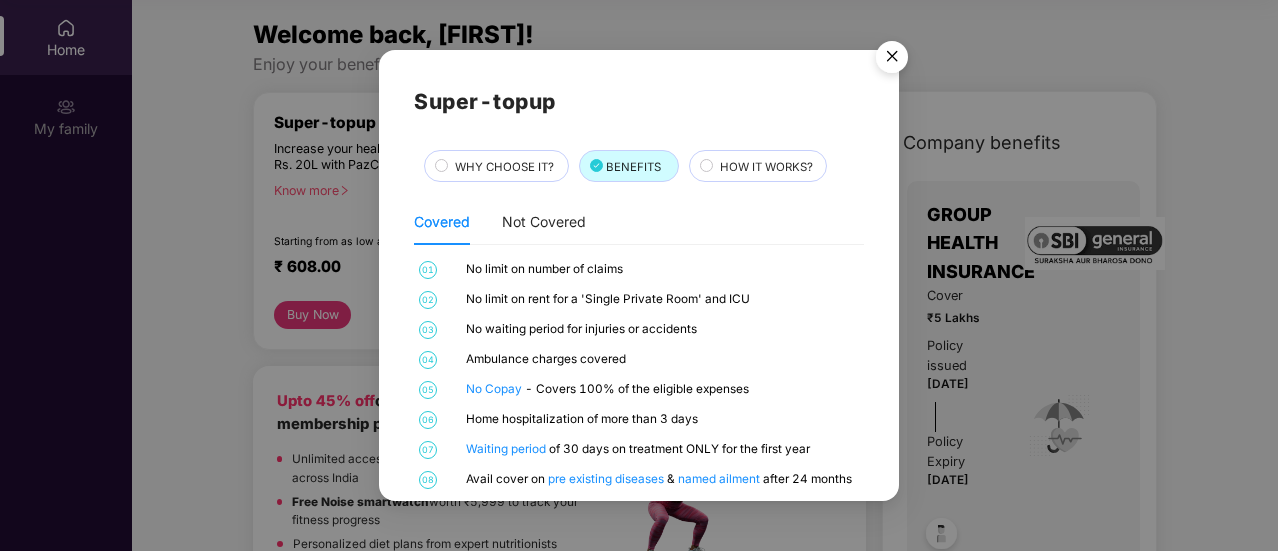 scroll, scrollTop: 22, scrollLeft: 0, axis: vertical 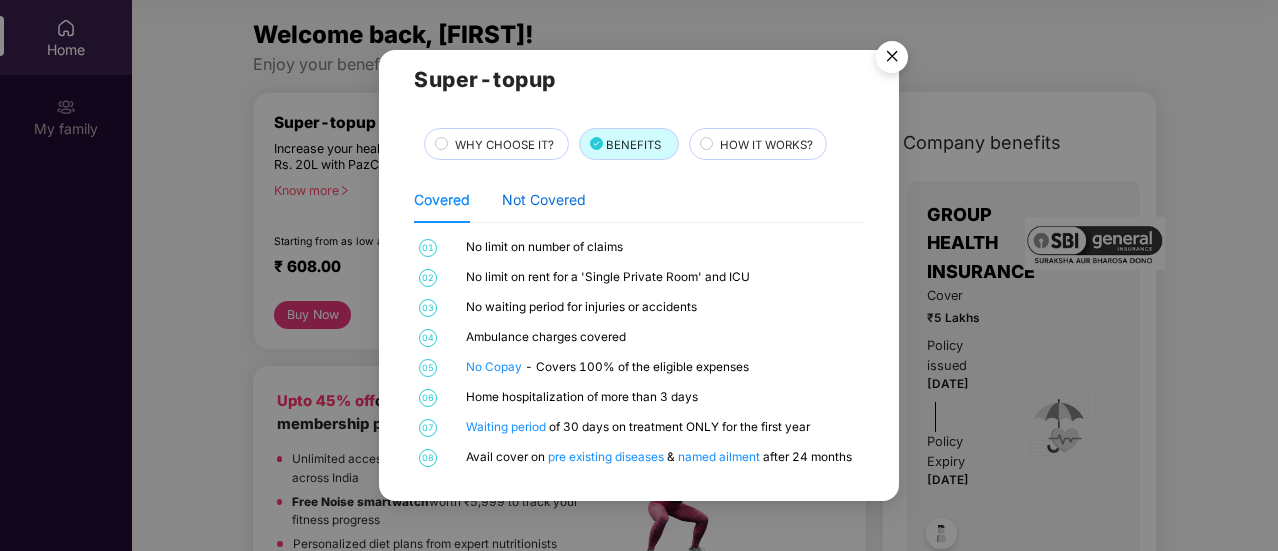 click on "Not Covered" at bounding box center [544, 200] 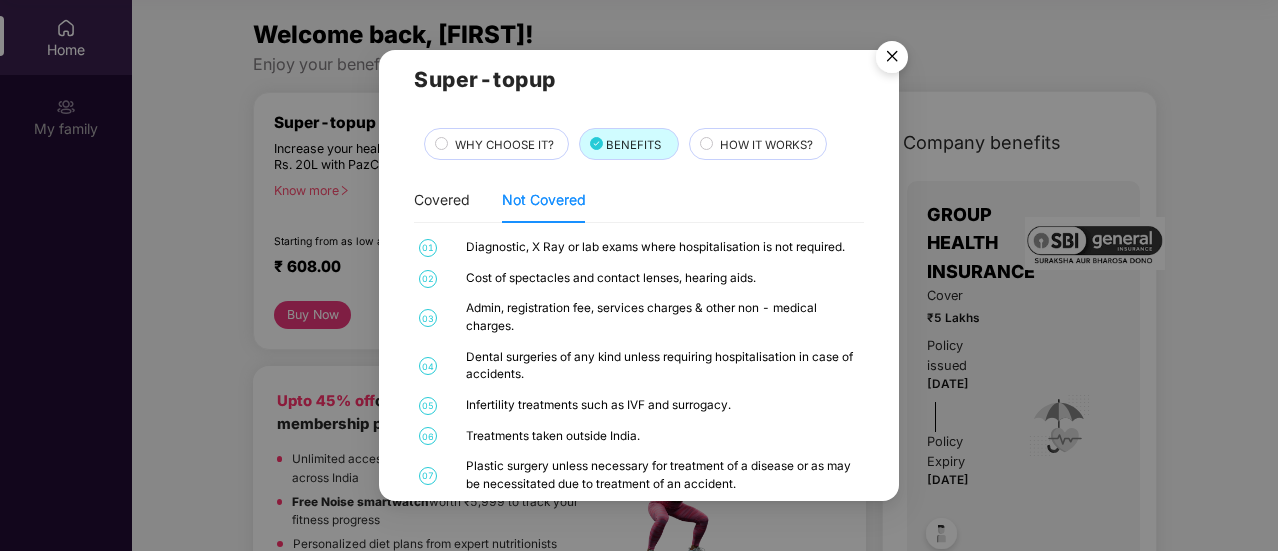click on "HOW IT WORKS?" at bounding box center (758, 144) 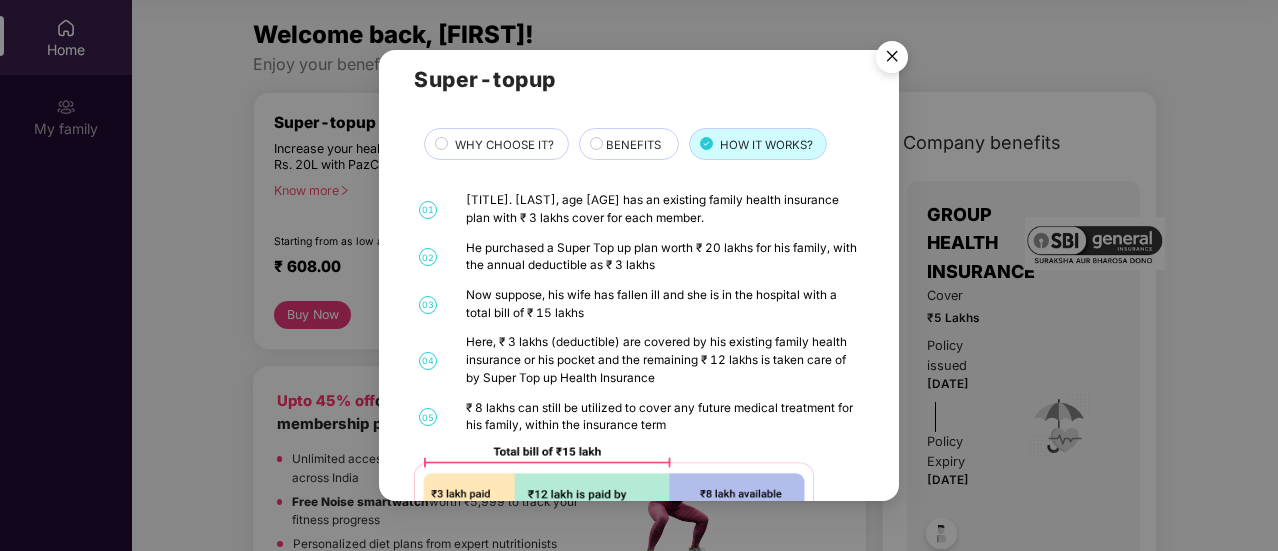 scroll, scrollTop: 124, scrollLeft: 0, axis: vertical 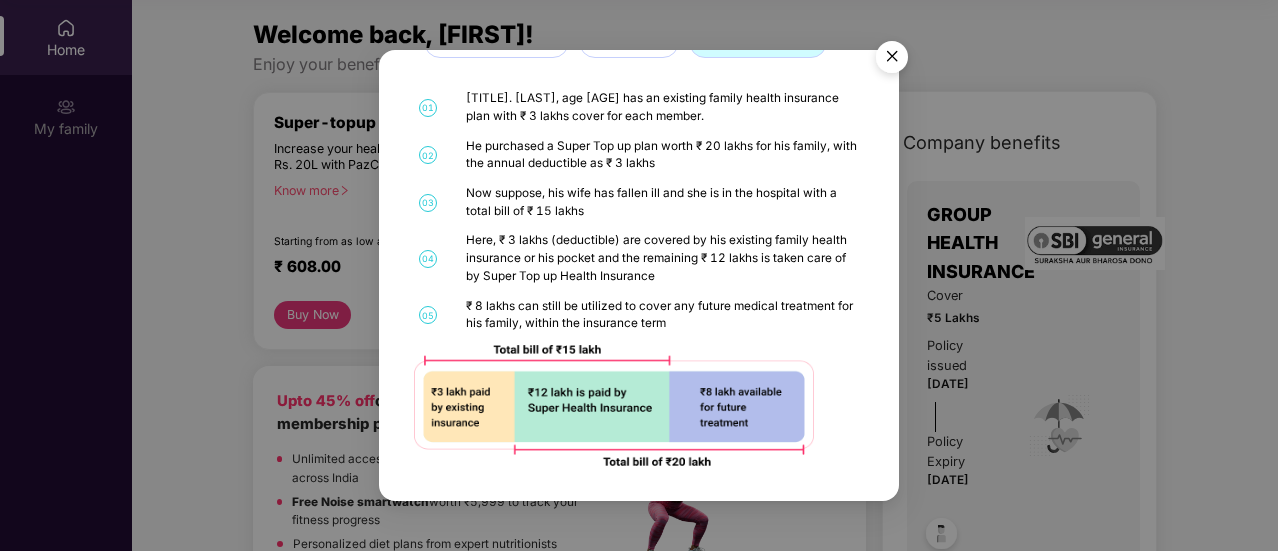 click at bounding box center (892, 60) 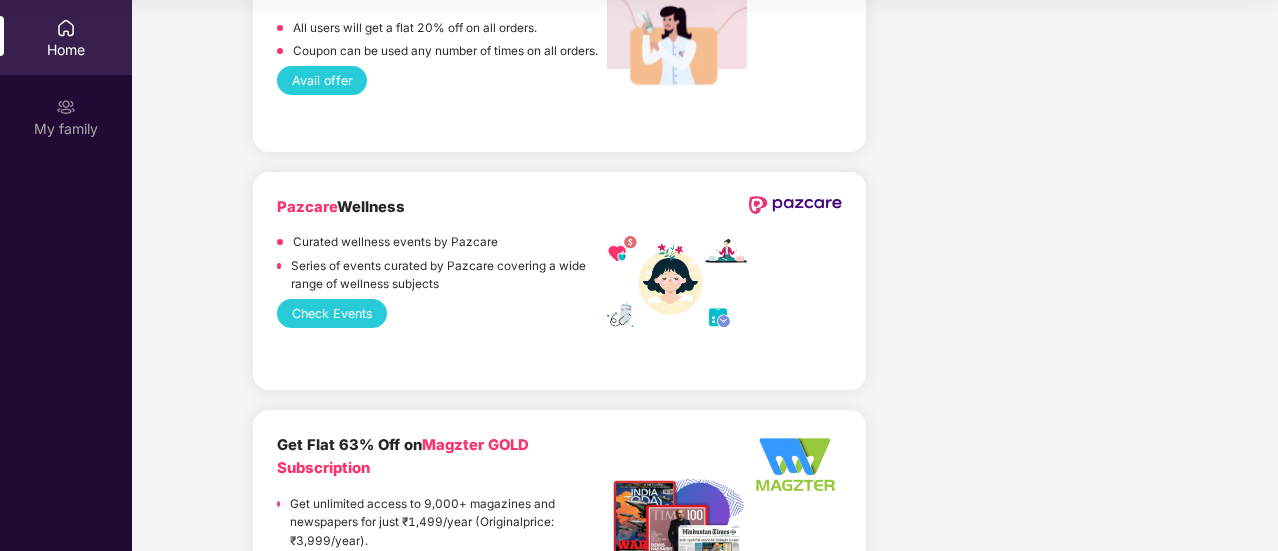 scroll, scrollTop: 2607, scrollLeft: 0, axis: vertical 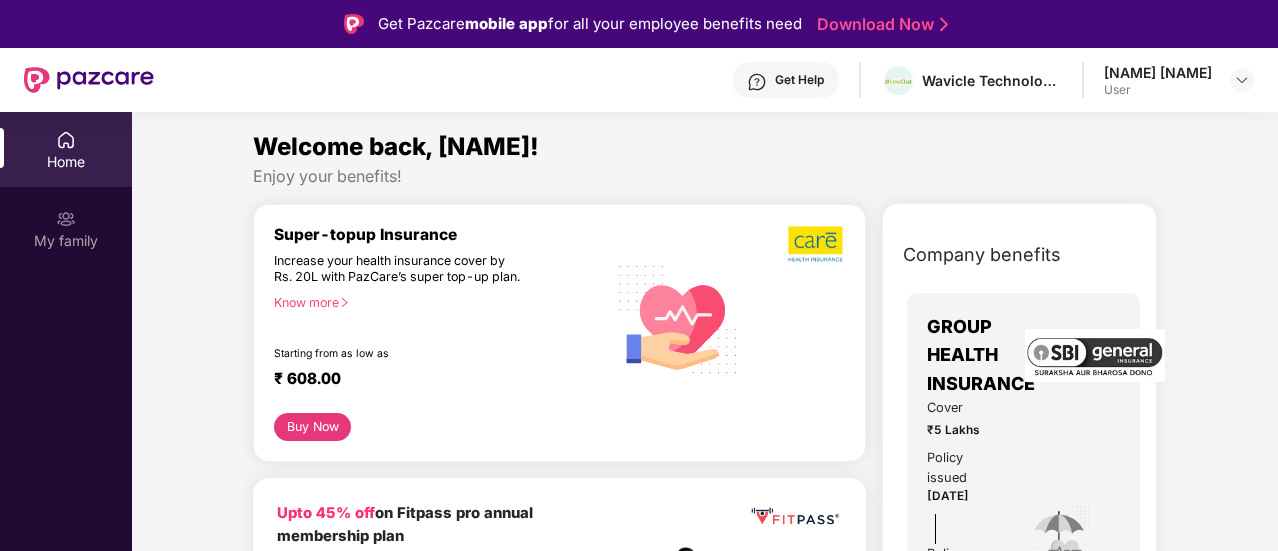 click on "Download Now" at bounding box center (879, 24) 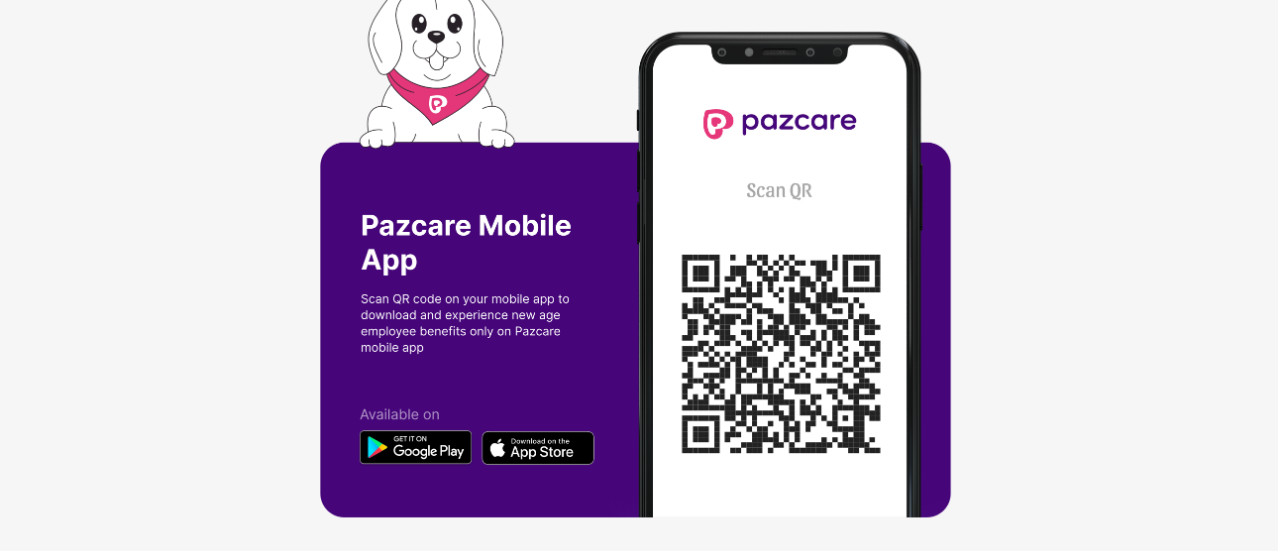 scroll, scrollTop: 11, scrollLeft: 2, axis: both 